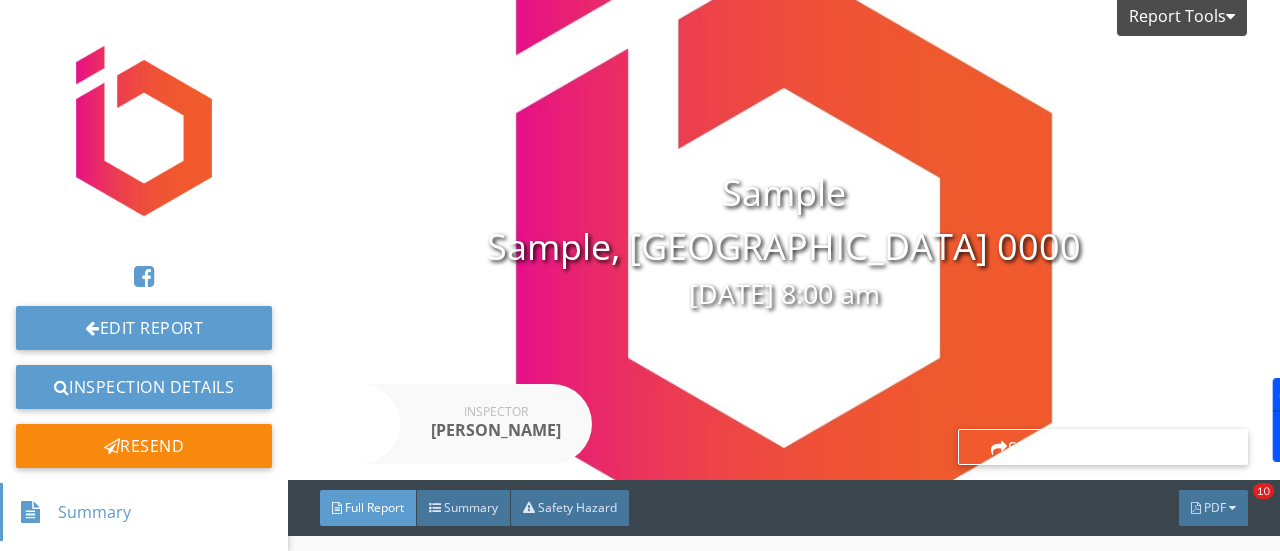 scroll, scrollTop: 0, scrollLeft: 0, axis: both 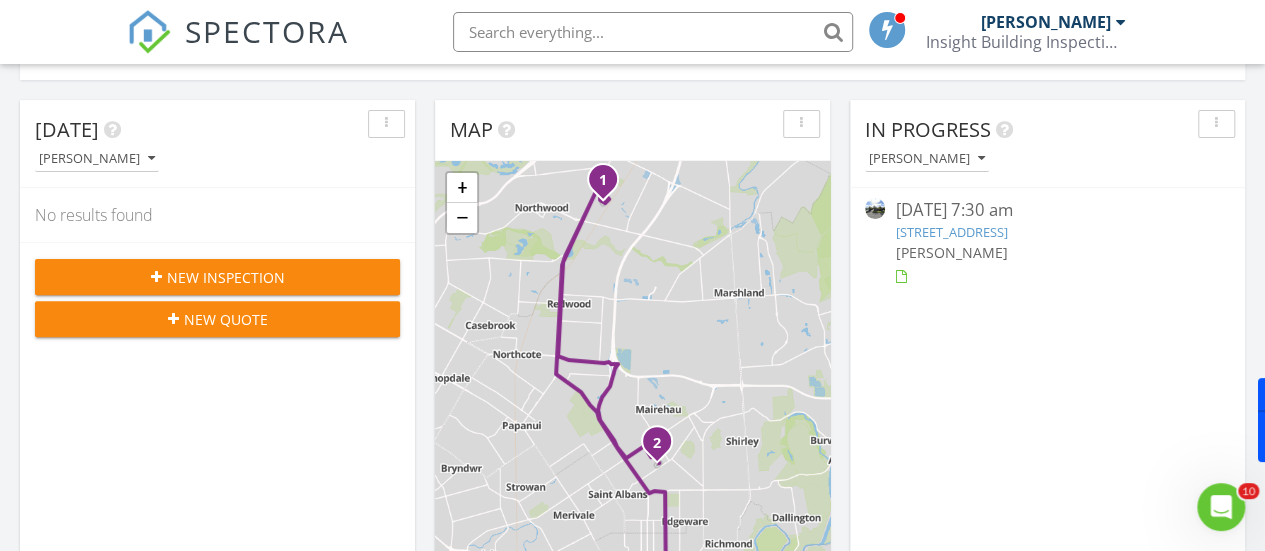 click at bounding box center (653, 32) 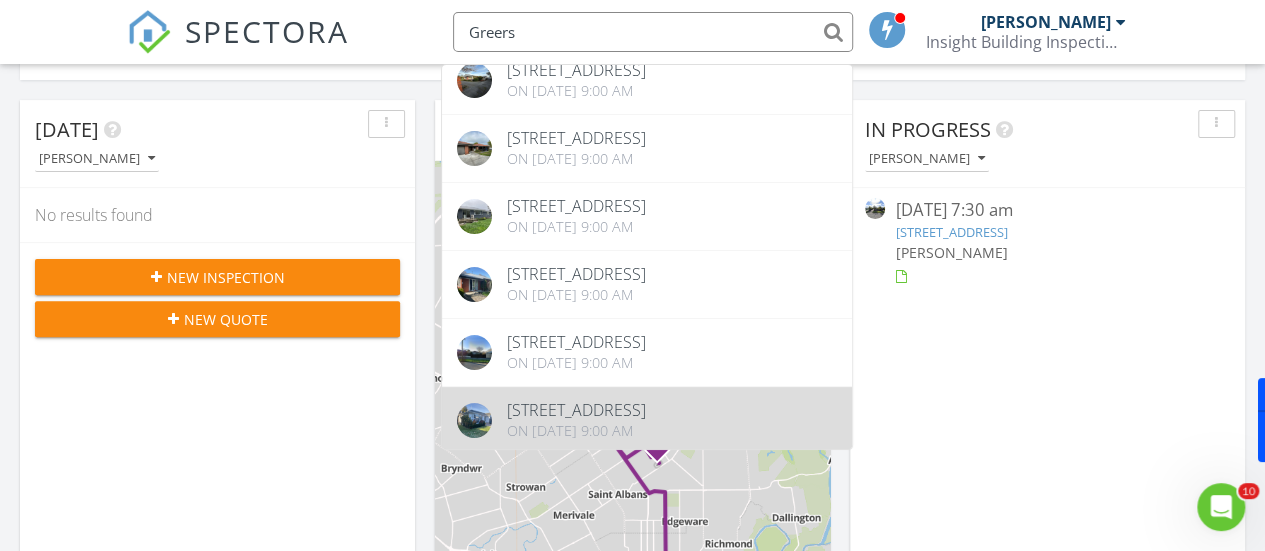 scroll, scrollTop: 0, scrollLeft: 0, axis: both 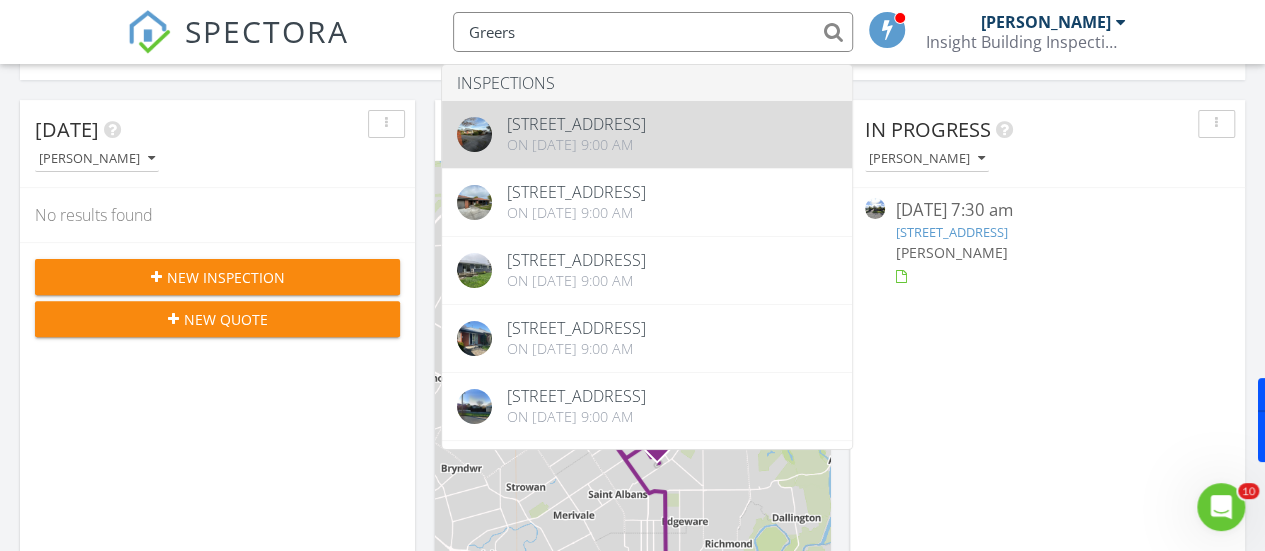 type on "Greers" 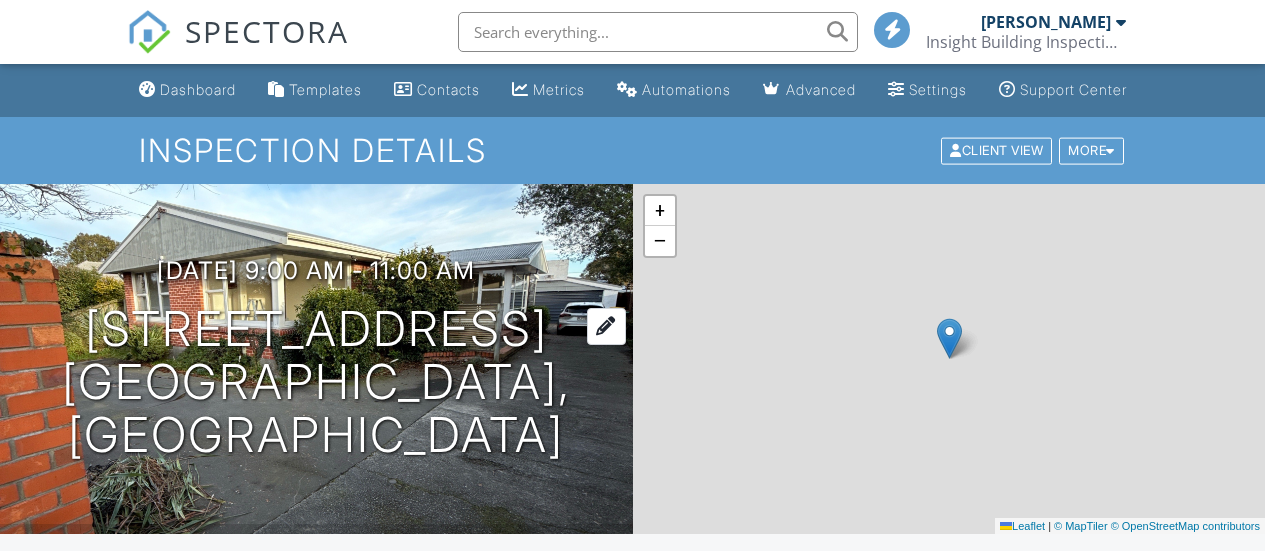 scroll, scrollTop: 0, scrollLeft: 0, axis: both 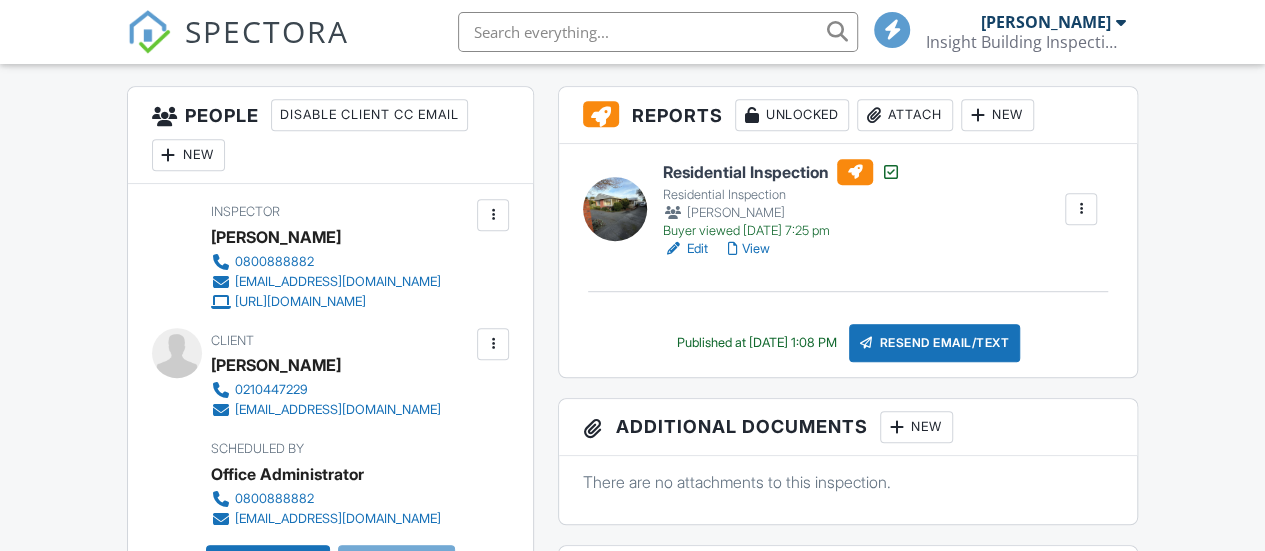 click on "Residential Inspection" at bounding box center (782, 172) 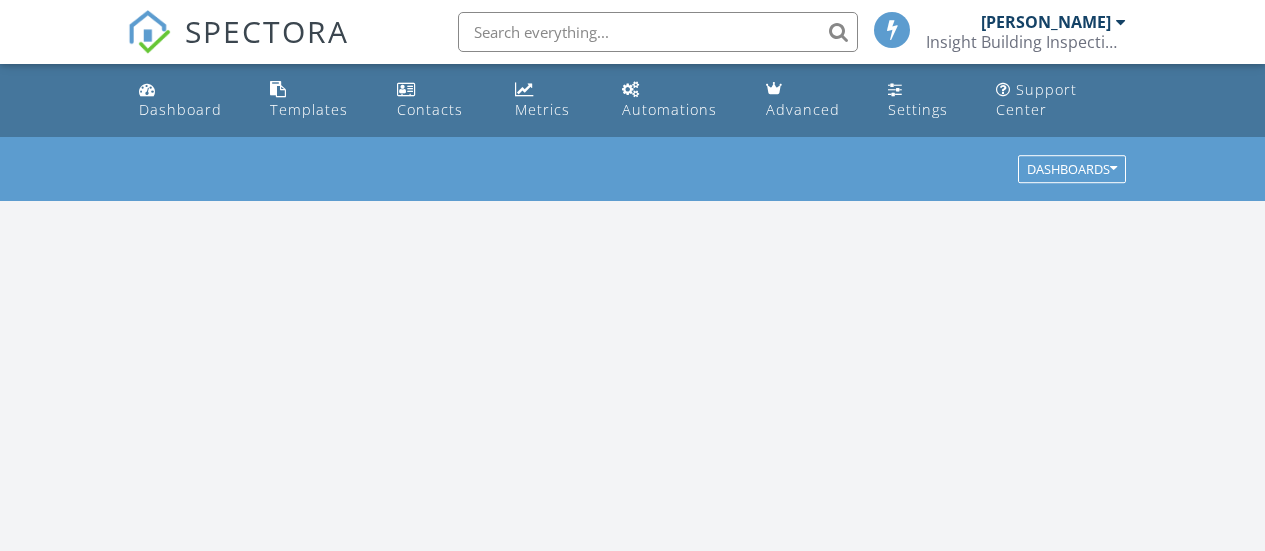 scroll, scrollTop: 0, scrollLeft: 0, axis: both 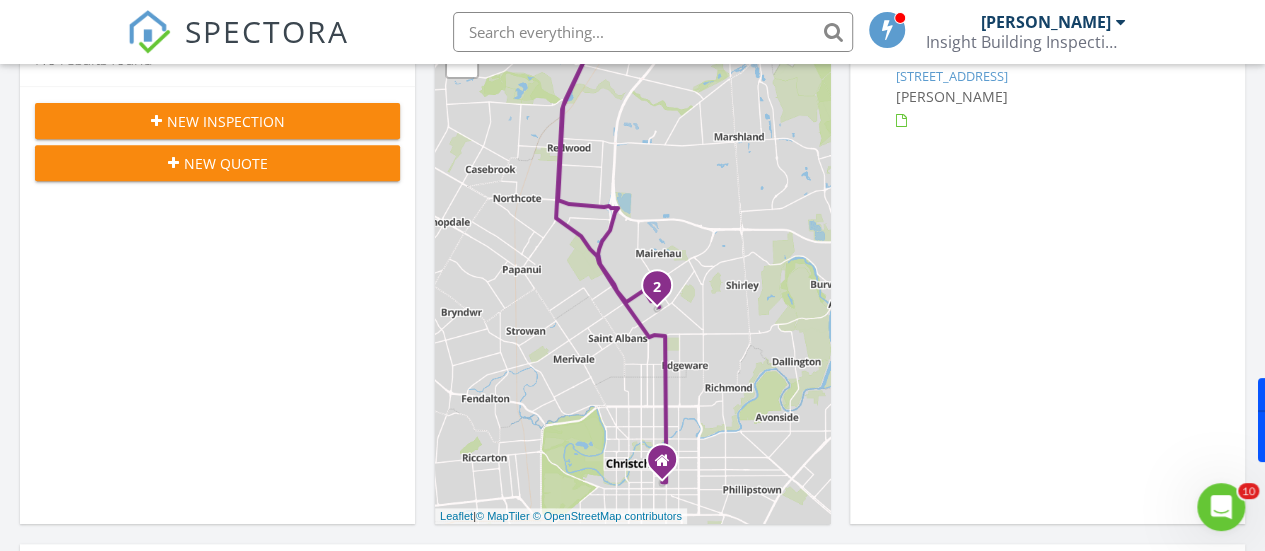 click on "New Inspection" at bounding box center (226, 121) 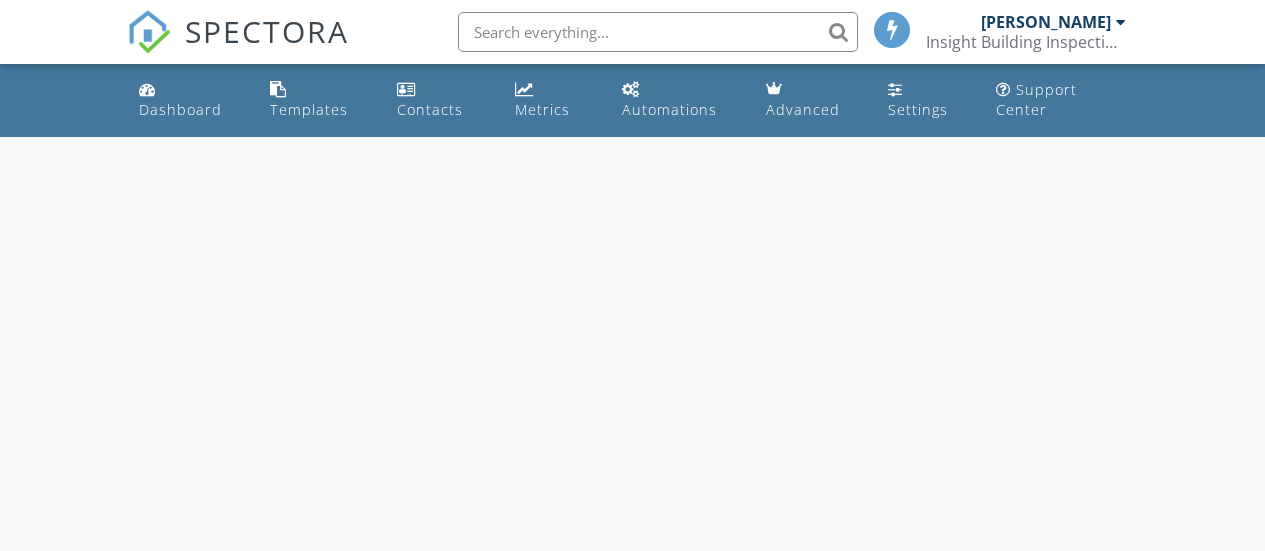 scroll, scrollTop: 0, scrollLeft: 0, axis: both 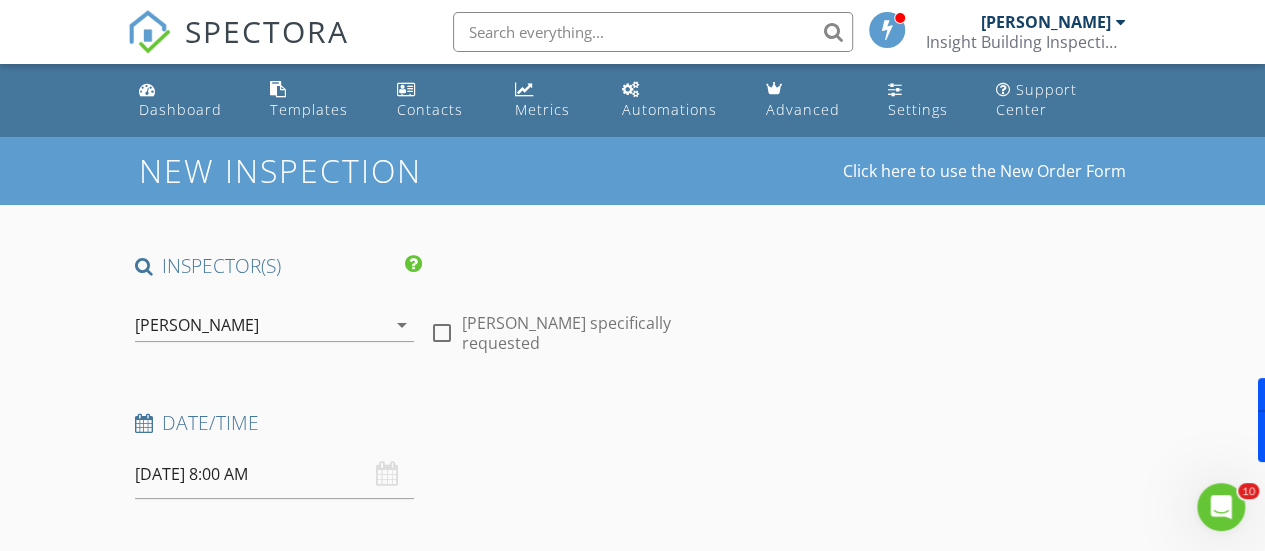click on "arrow_drop_down" at bounding box center (402, 325) 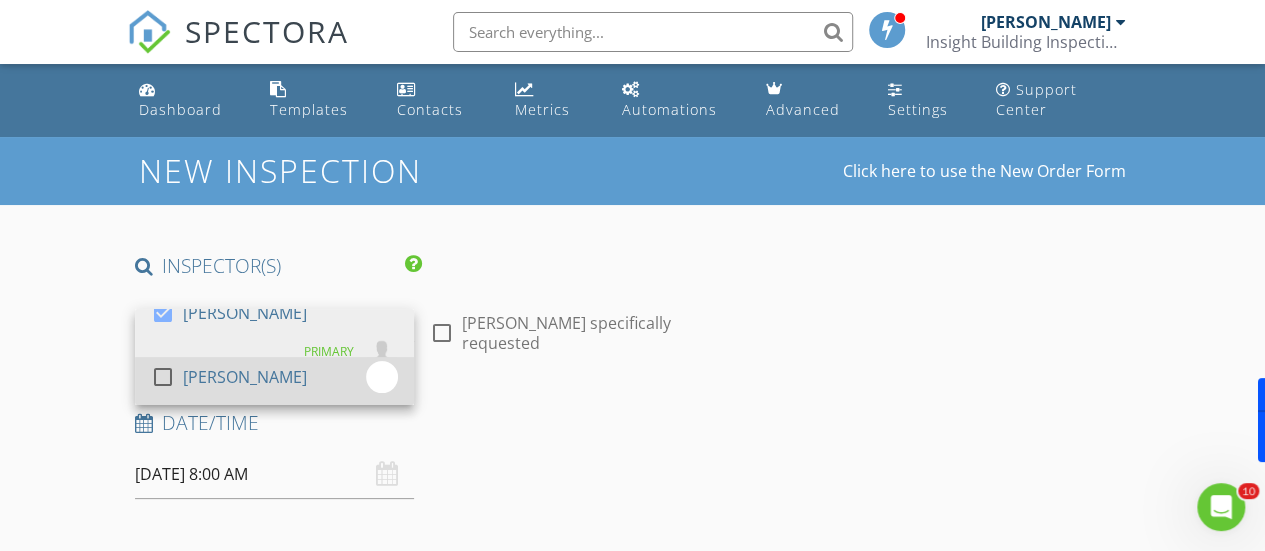 click at bounding box center (163, 377) 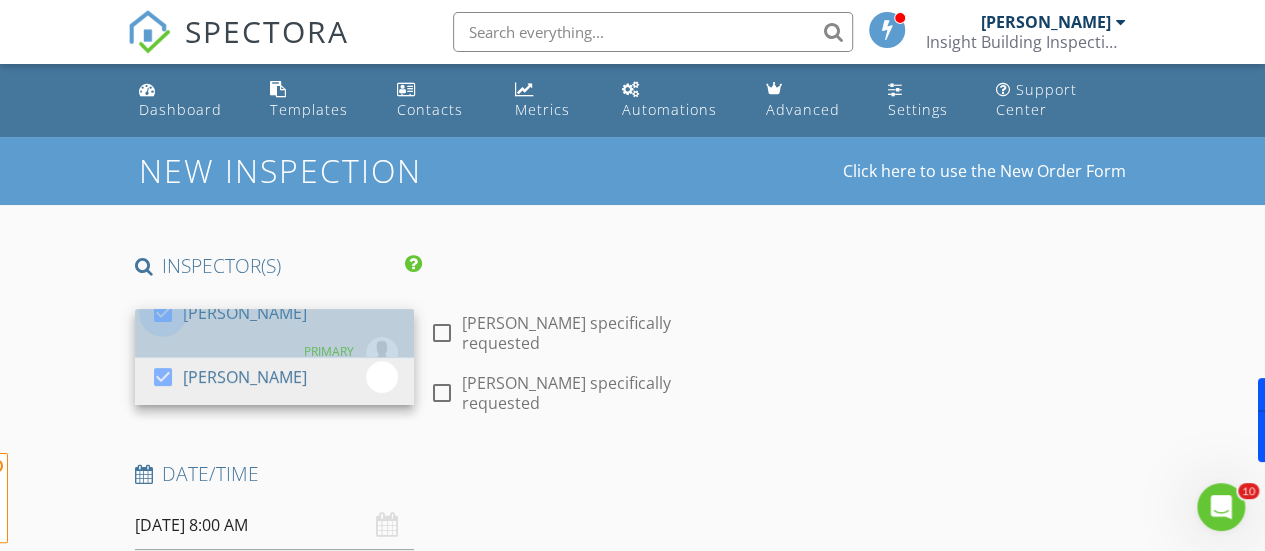 click at bounding box center (163, 313) 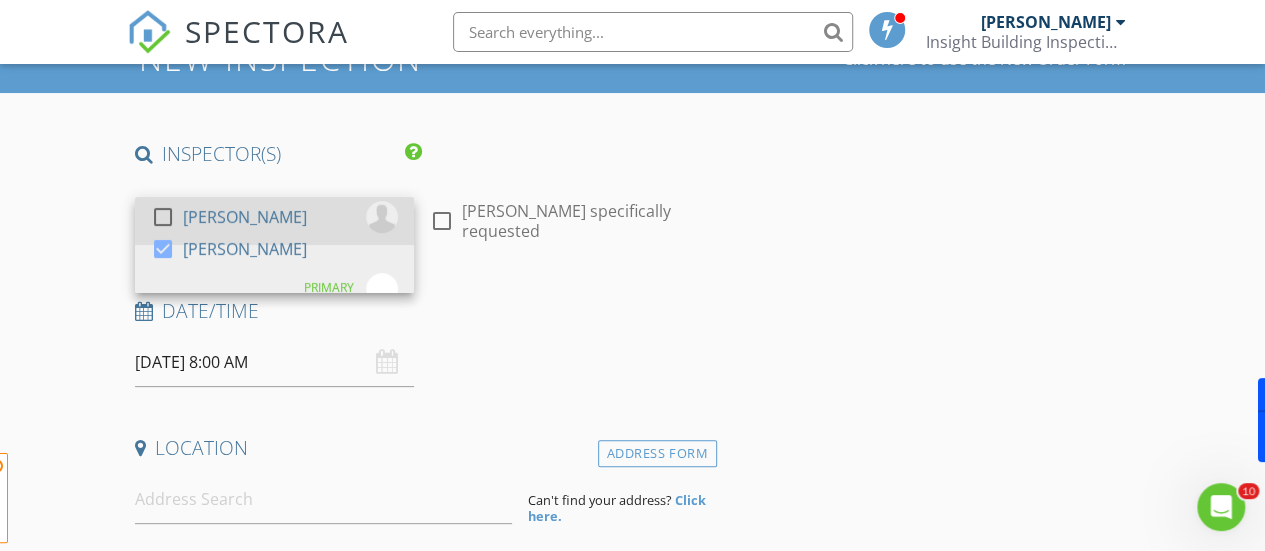 scroll, scrollTop: 300, scrollLeft: 0, axis: vertical 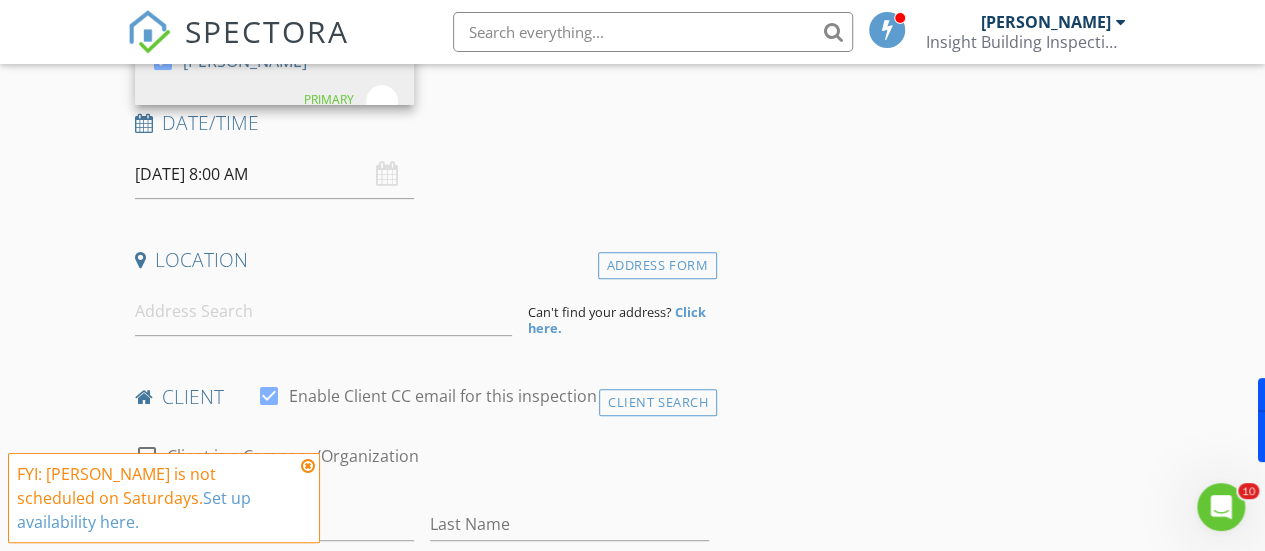 click on "[DATE] 8:00 AM" at bounding box center [274, 174] 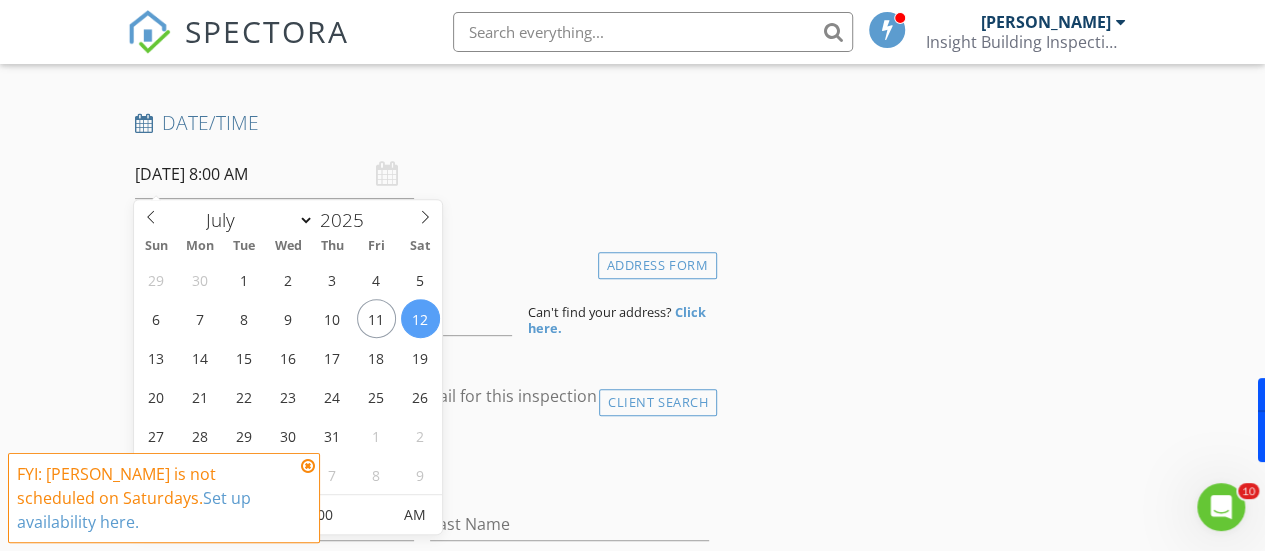 click on "[DATE] 8:00 AM" at bounding box center [274, 174] 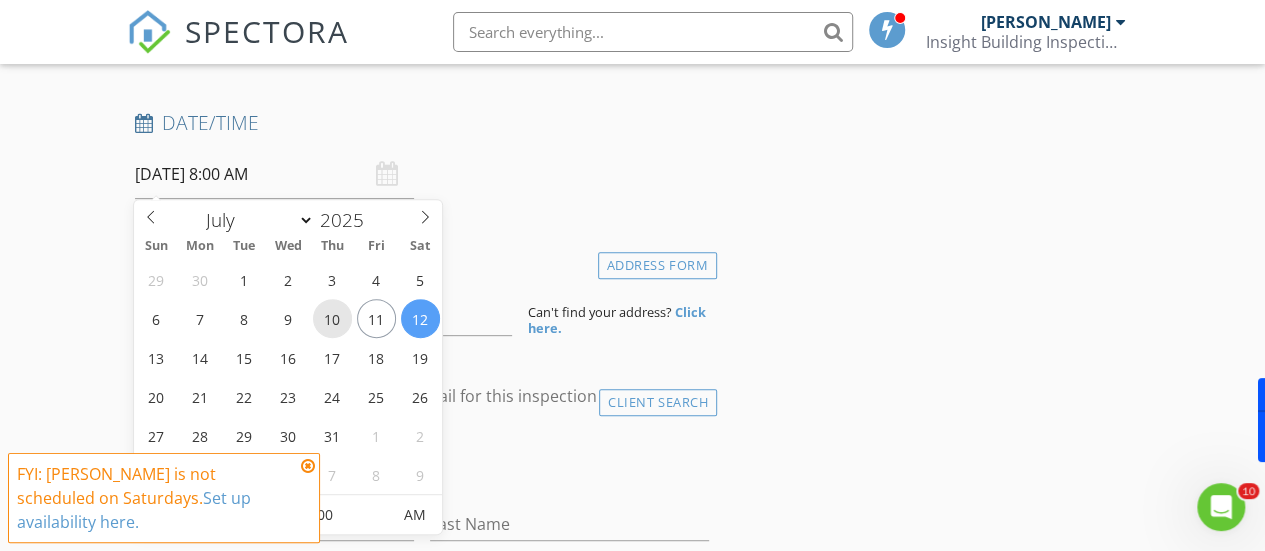 type on "10/07/2025 8:00 AM" 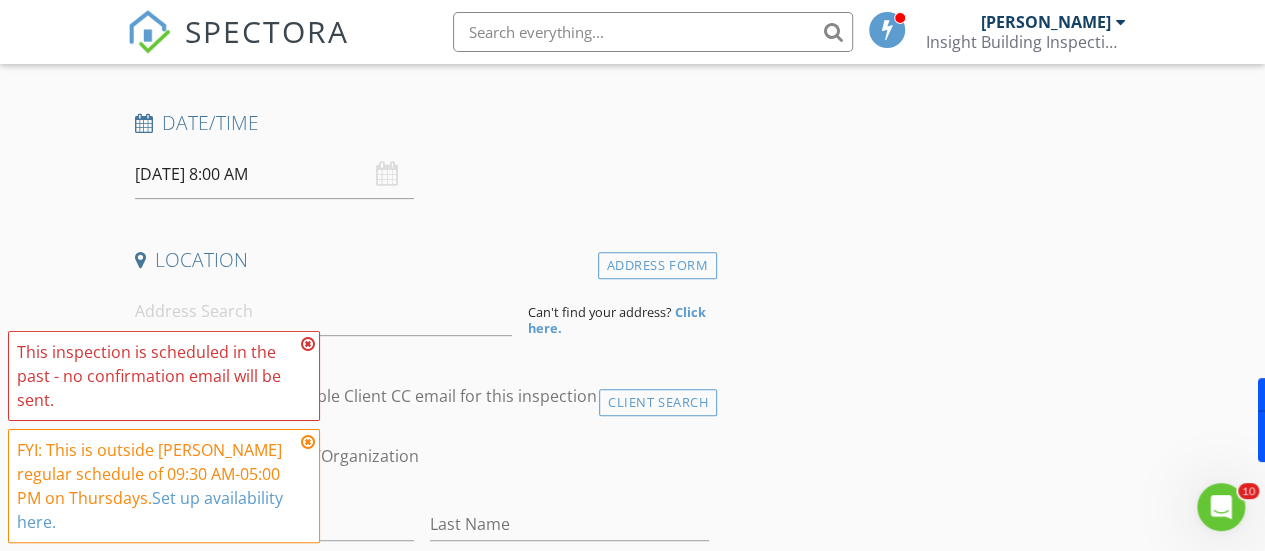 click at bounding box center (308, 344) 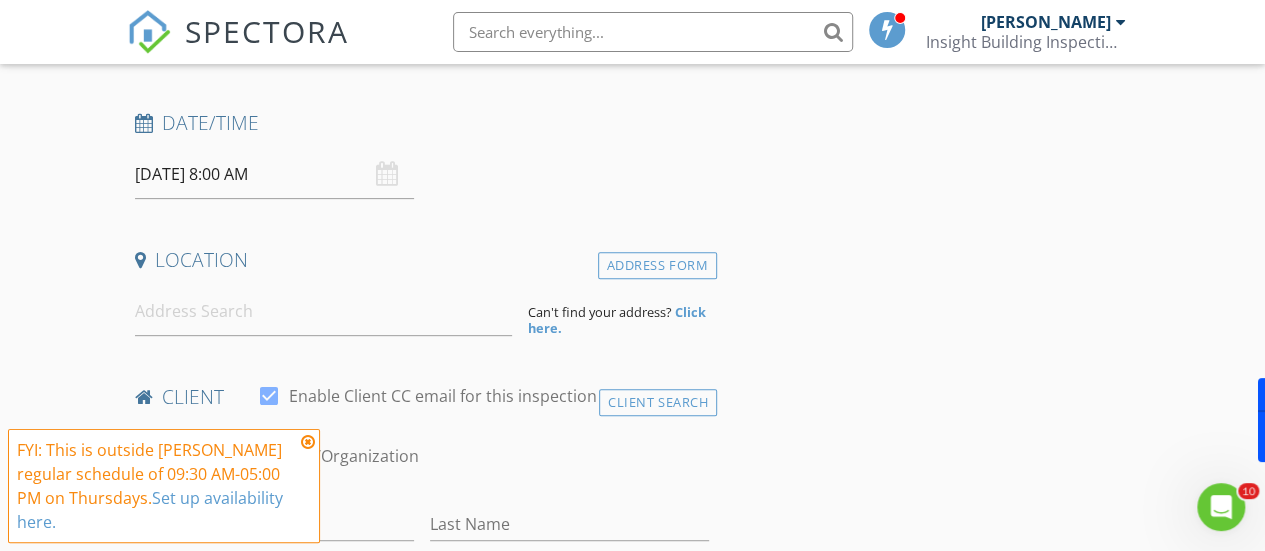 click at bounding box center (308, 442) 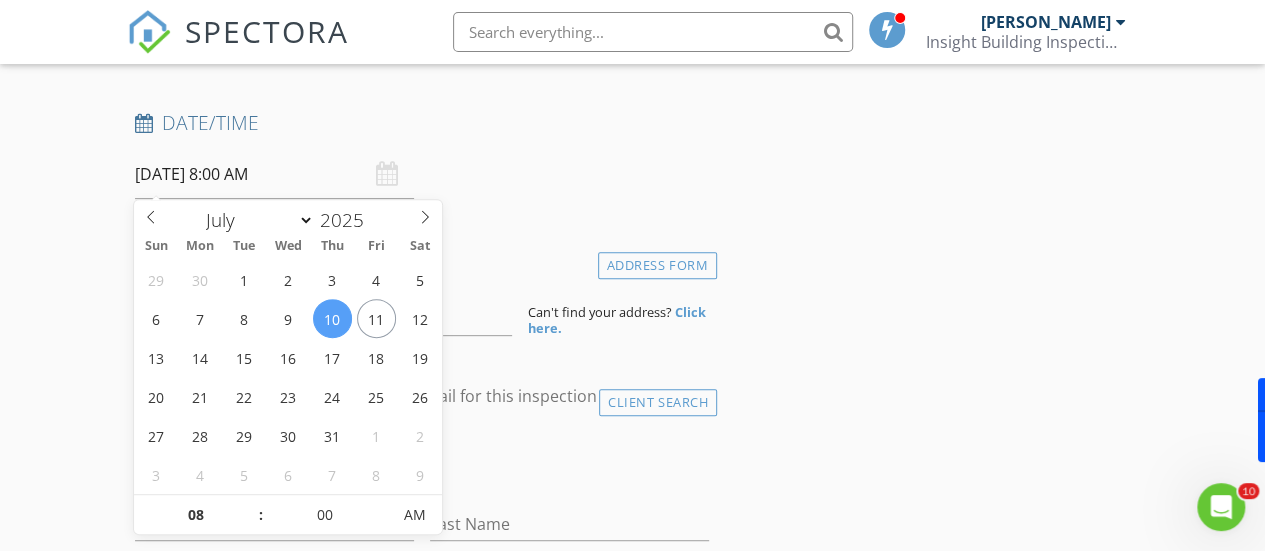 click on "10/07/2025 8:00 AM" at bounding box center (274, 174) 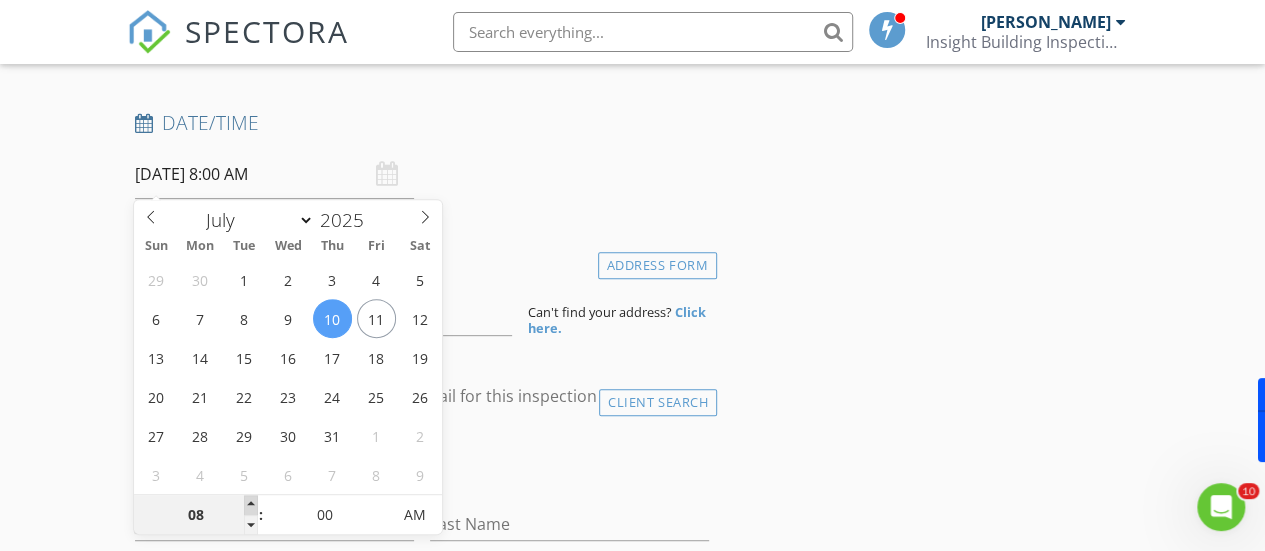 type on "09" 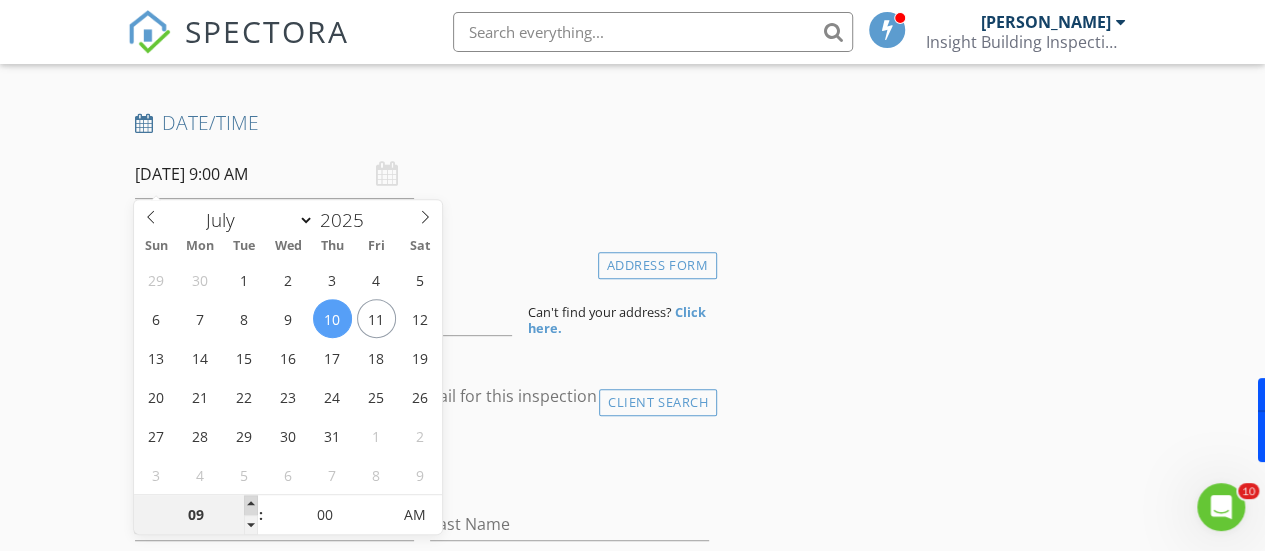 click at bounding box center (251, 505) 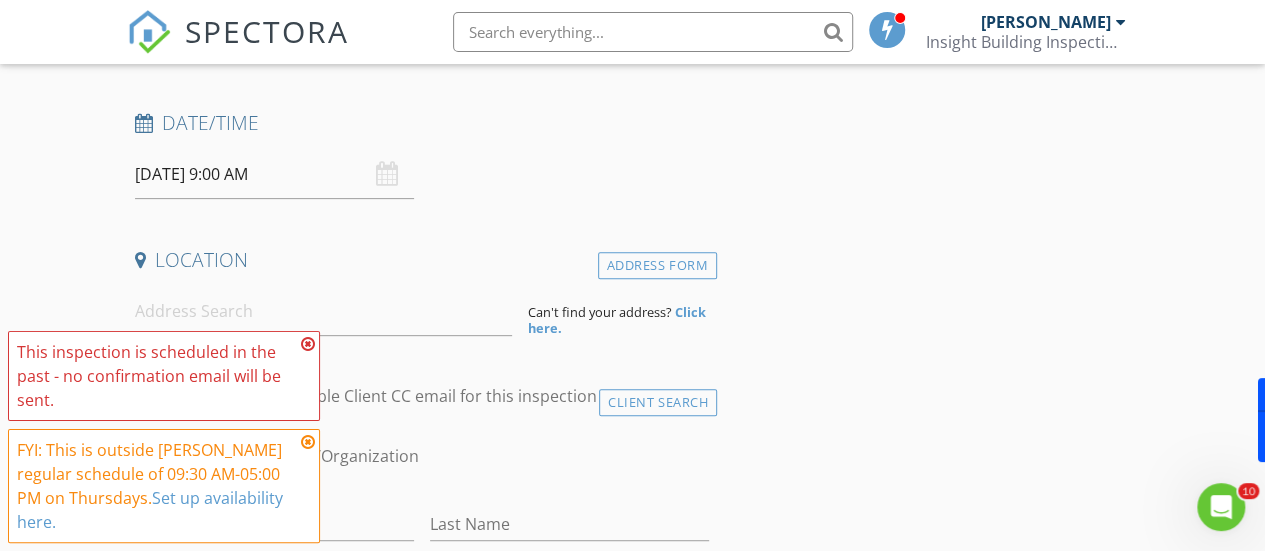 click on "check_box_outline_blank Client is a Company/Organization" at bounding box center [422, 466] 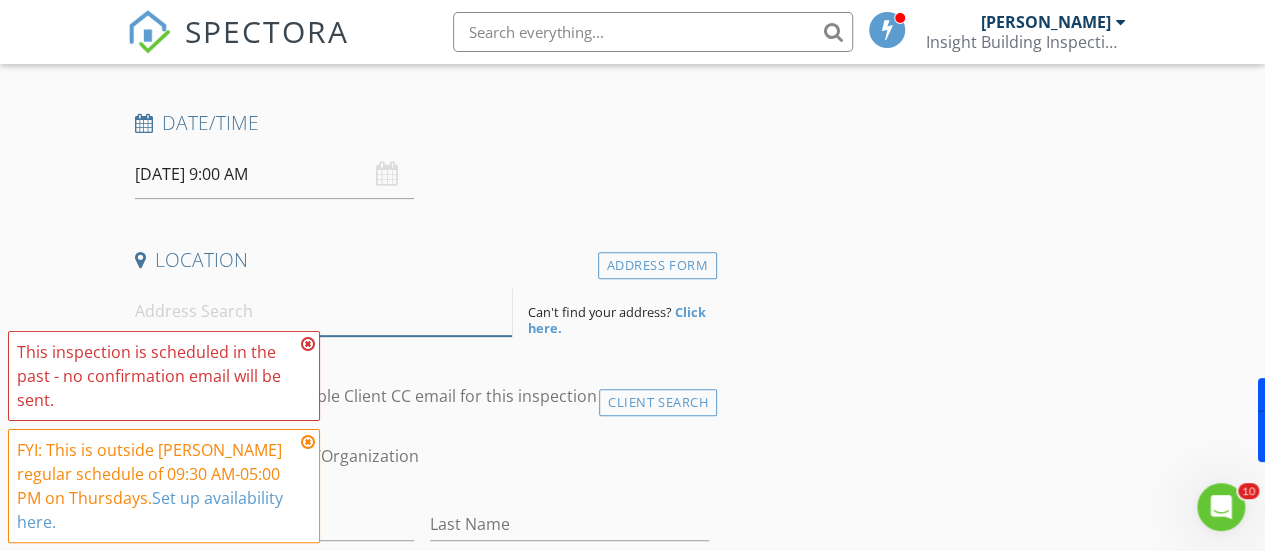 click at bounding box center (324, 311) 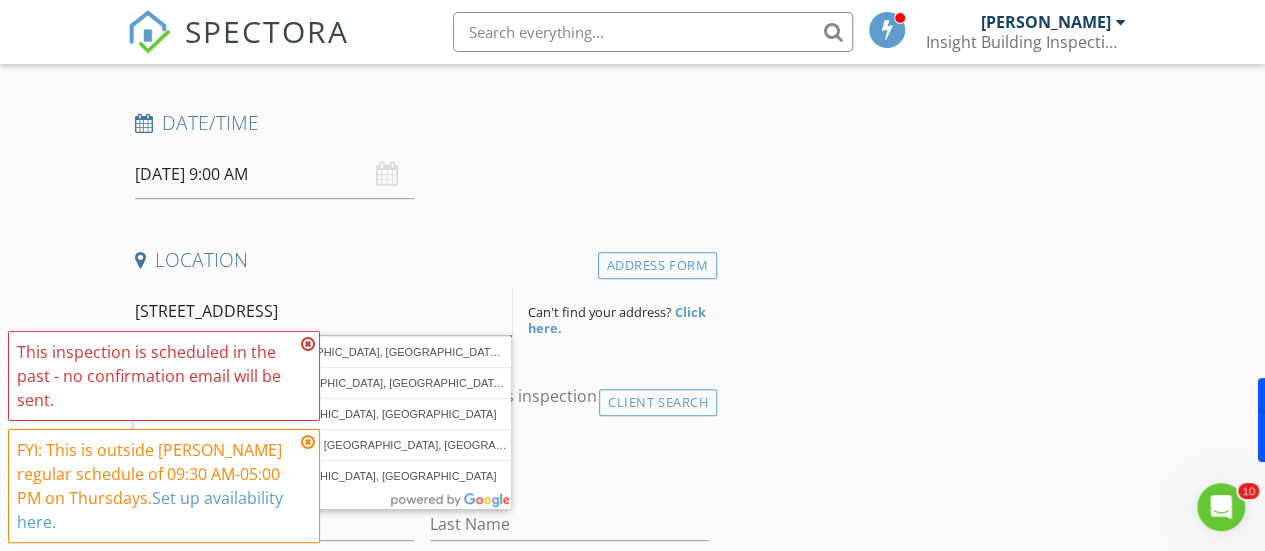 drag, startPoint x: 208, startPoint y: 295, endPoint x: 207, endPoint y: 307, distance: 12.0415945 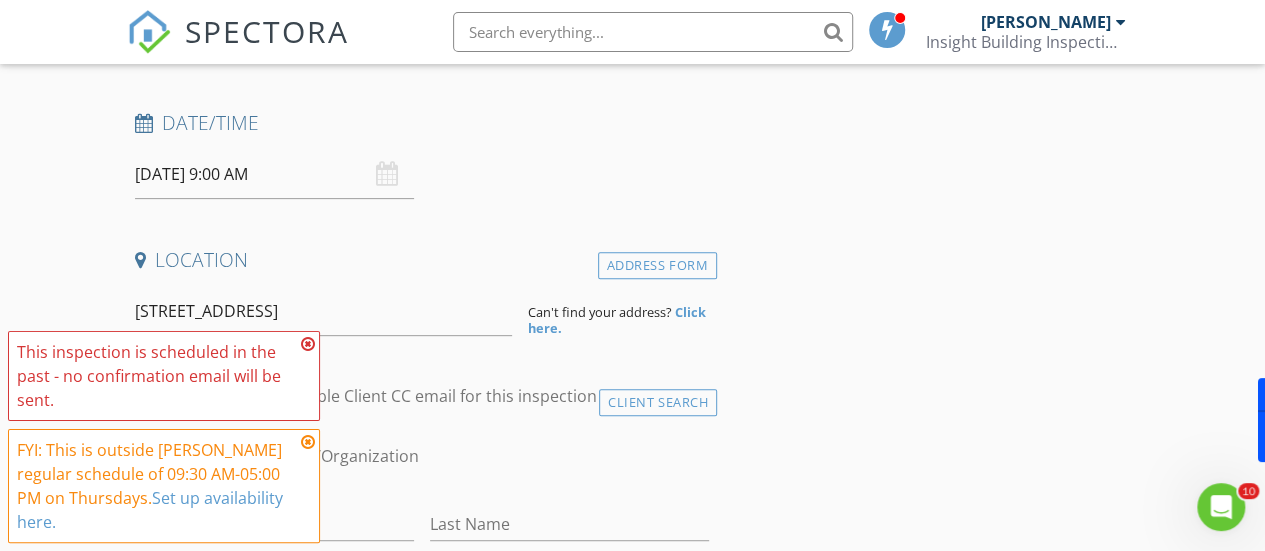 drag, startPoint x: 207, startPoint y: 307, endPoint x: 485, endPoint y: 149, distance: 319.76242 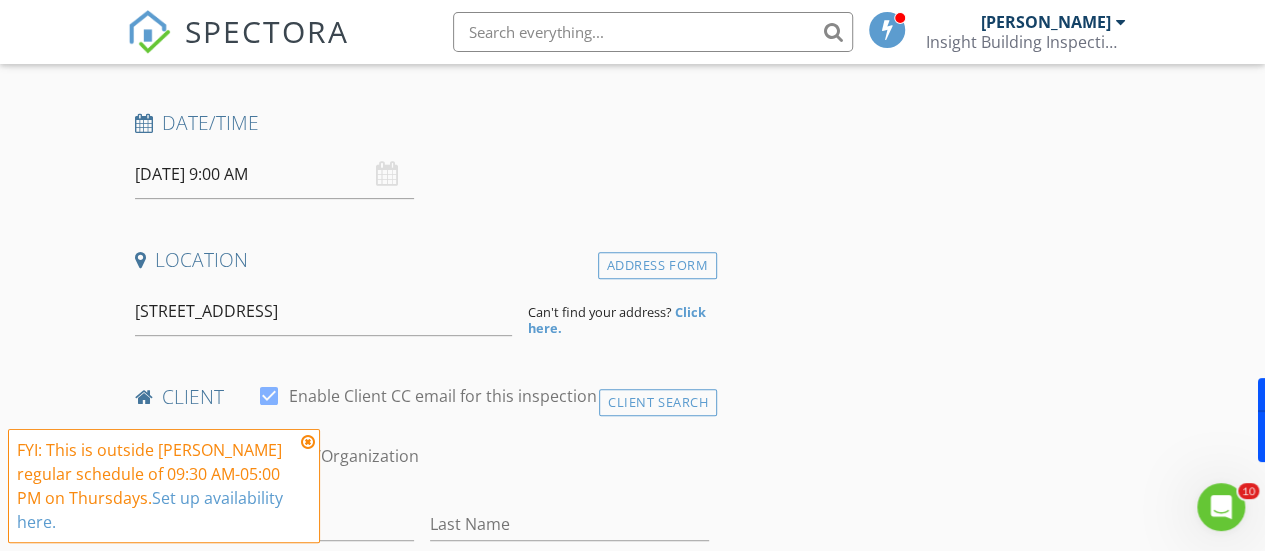 click at bounding box center [308, 442] 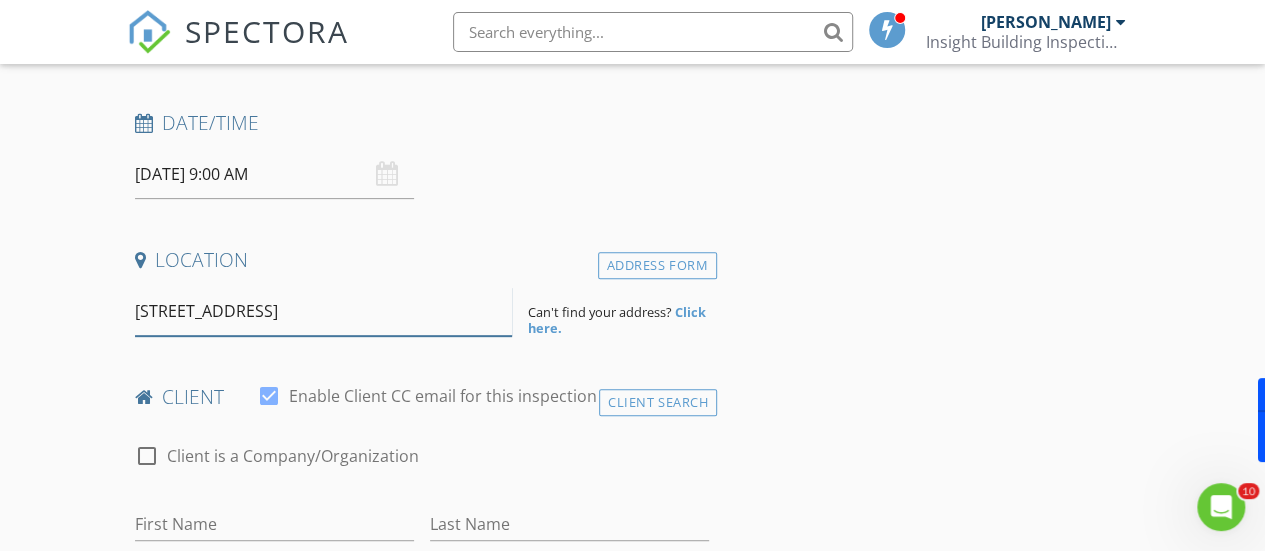 click on "165 Highstead rd" at bounding box center [324, 311] 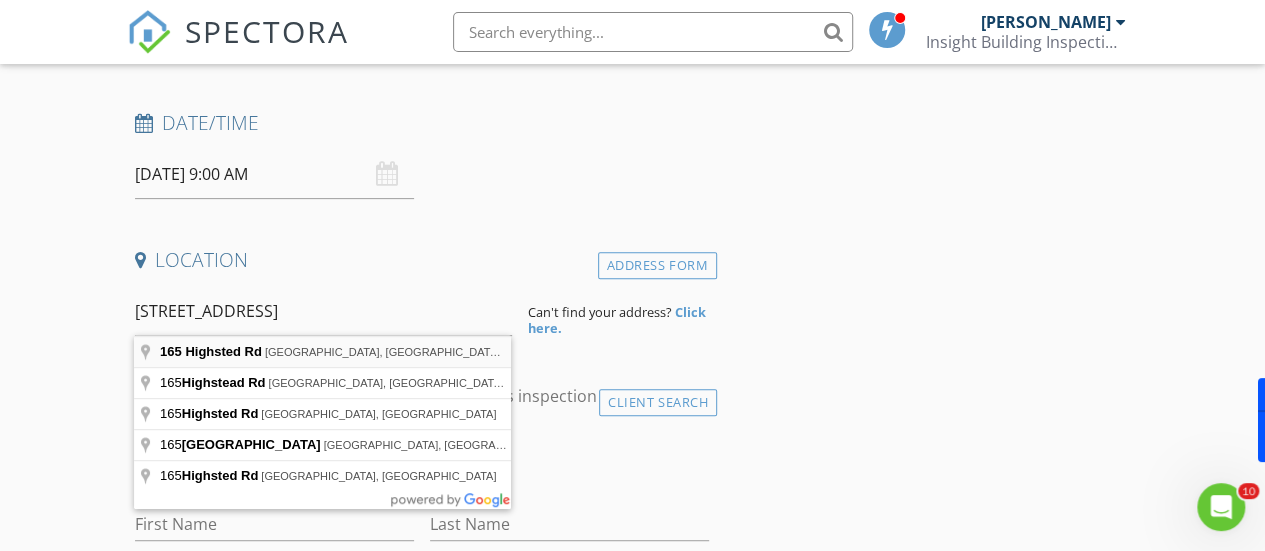 type on "165 Highsted Rd, Casebrook, Christchurch, New Zealand" 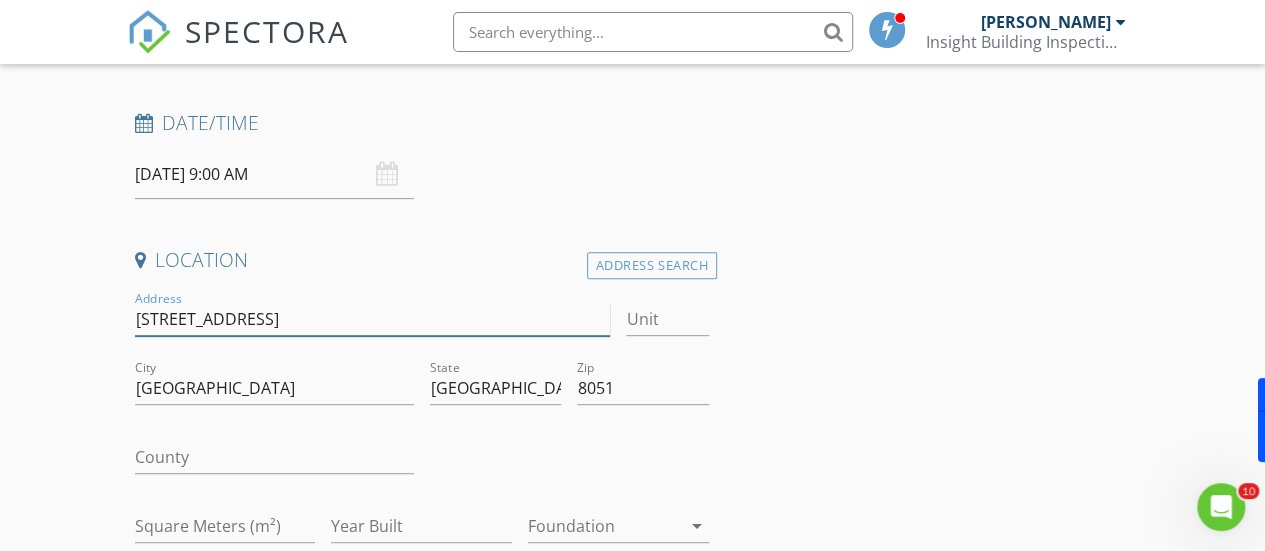 click on "165 Highsted Rd" at bounding box center [373, 319] 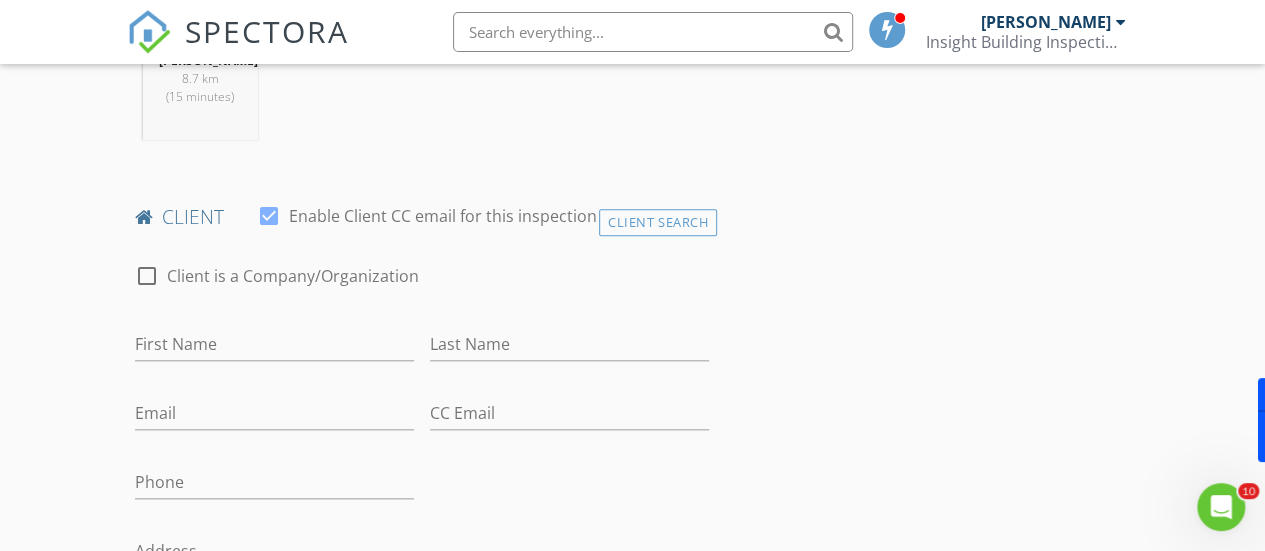 scroll, scrollTop: 1100, scrollLeft: 0, axis: vertical 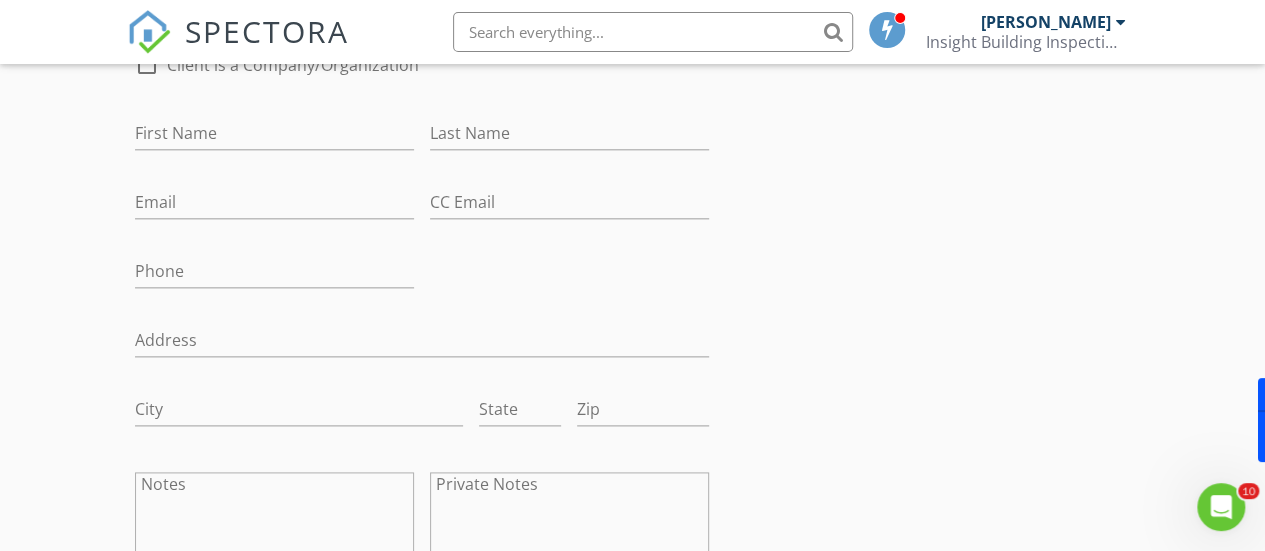 type on "[STREET_ADDRESS]" 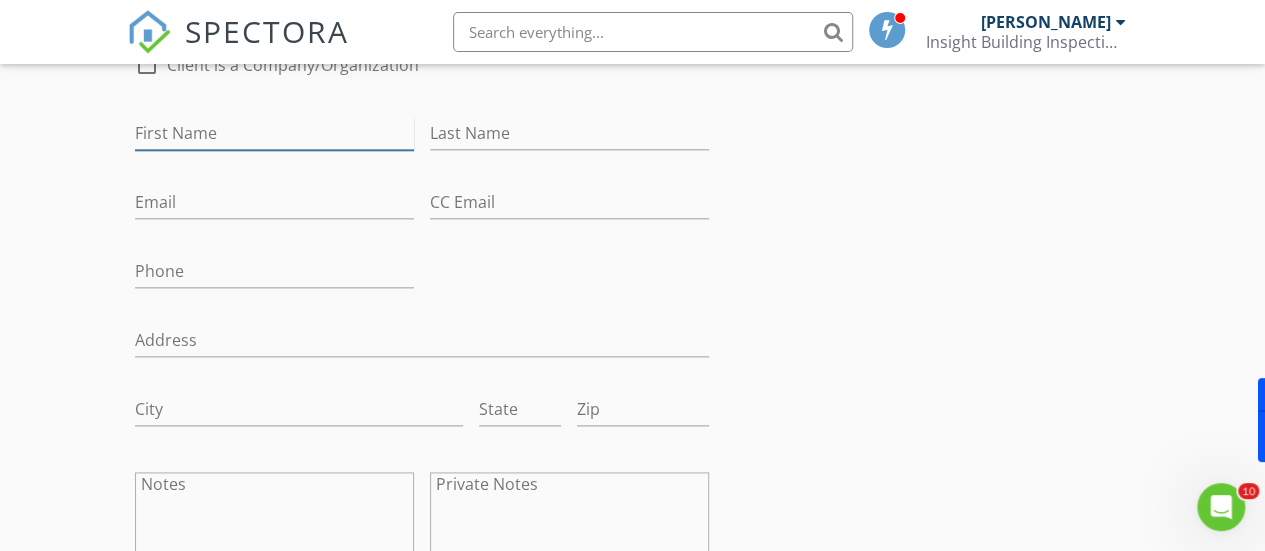 click on "First Name" at bounding box center (274, 133) 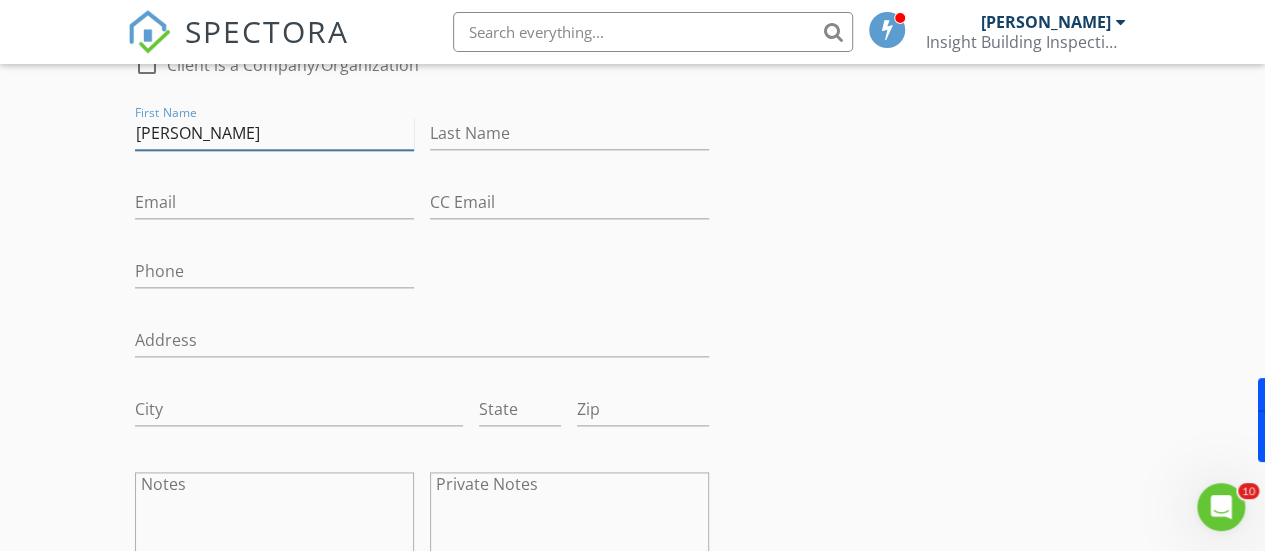 type on "[PERSON_NAME]" 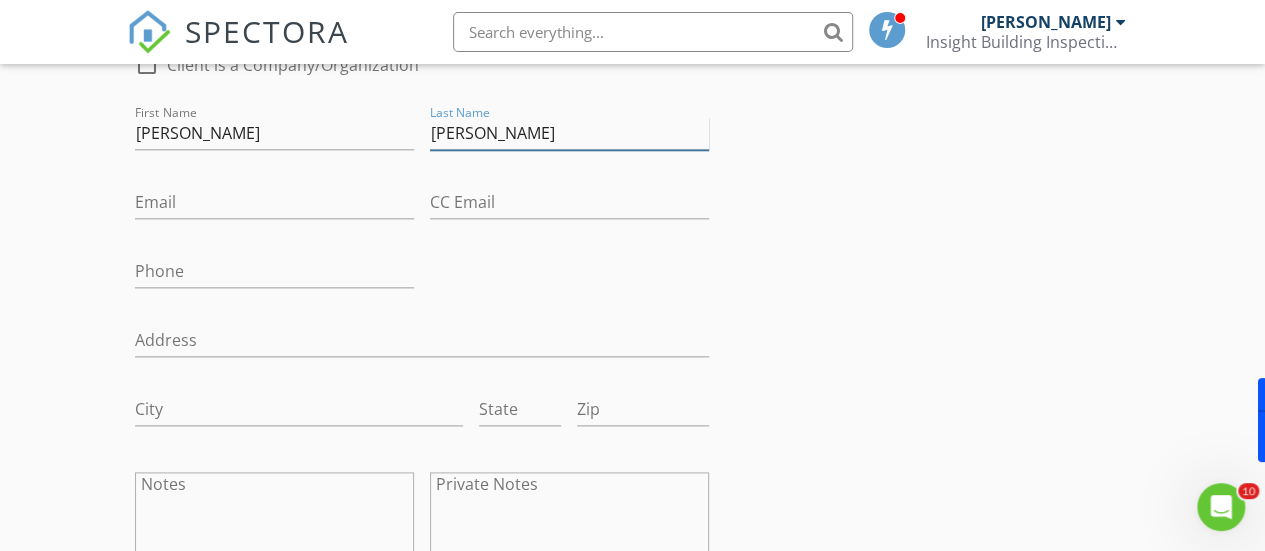 type on "[PERSON_NAME]" 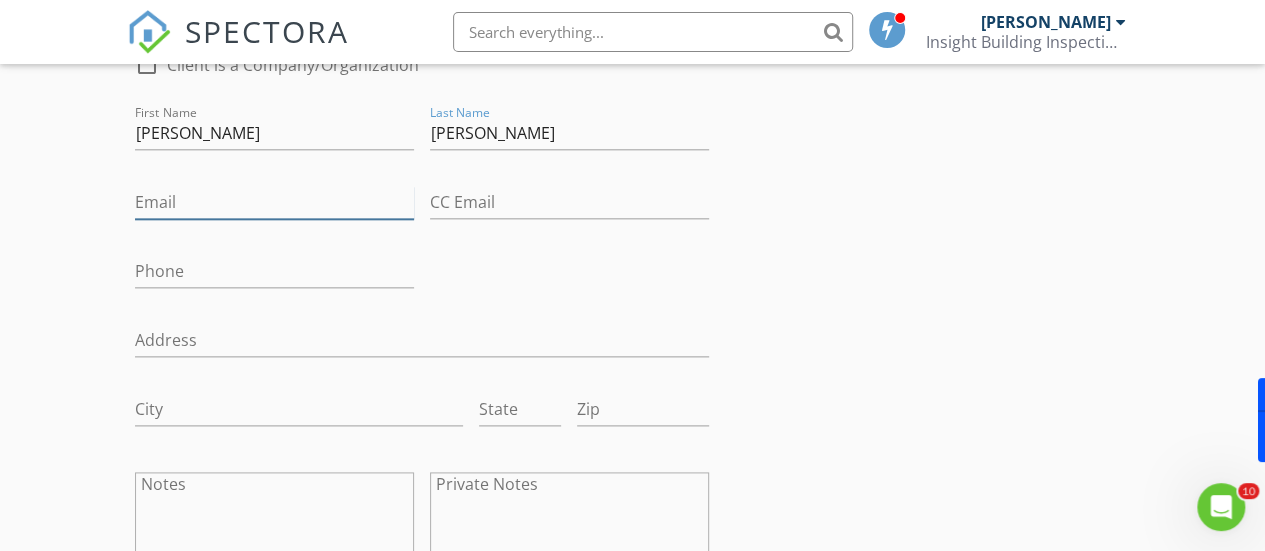 click on "Email" at bounding box center (274, 202) 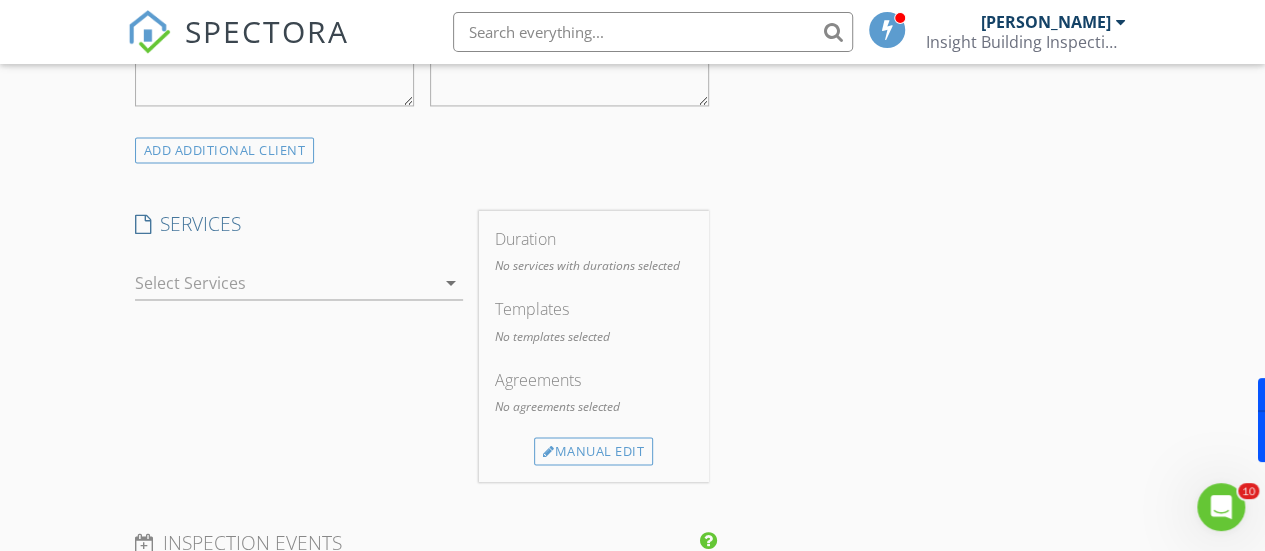 scroll, scrollTop: 1600, scrollLeft: 0, axis: vertical 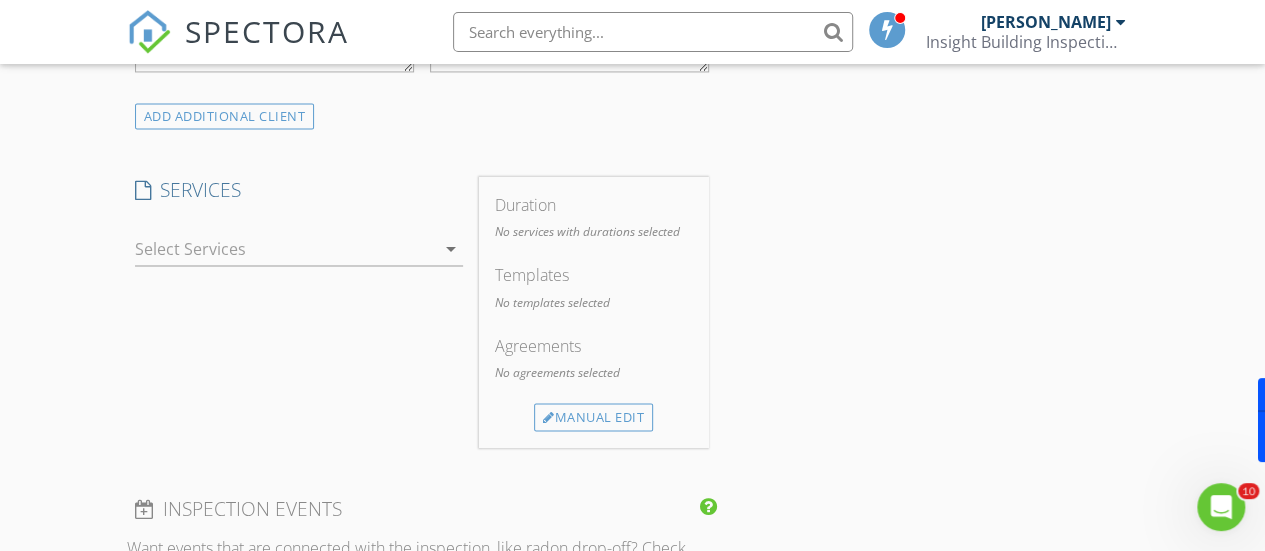 type on "[EMAIL_ADDRESS][DOMAIN_NAME]" 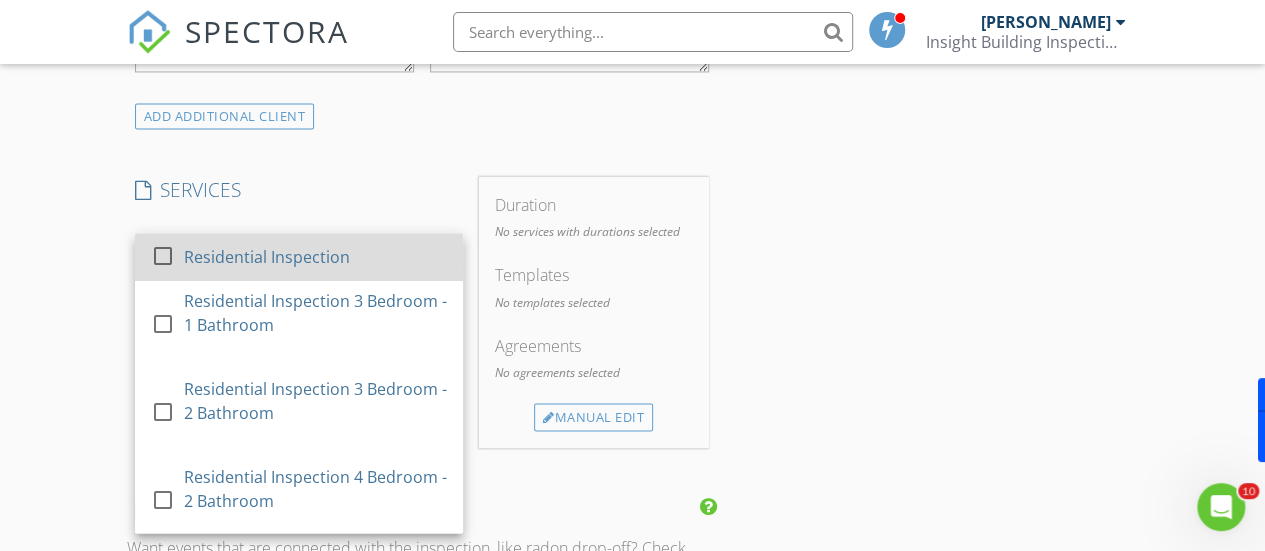 click at bounding box center [163, 256] 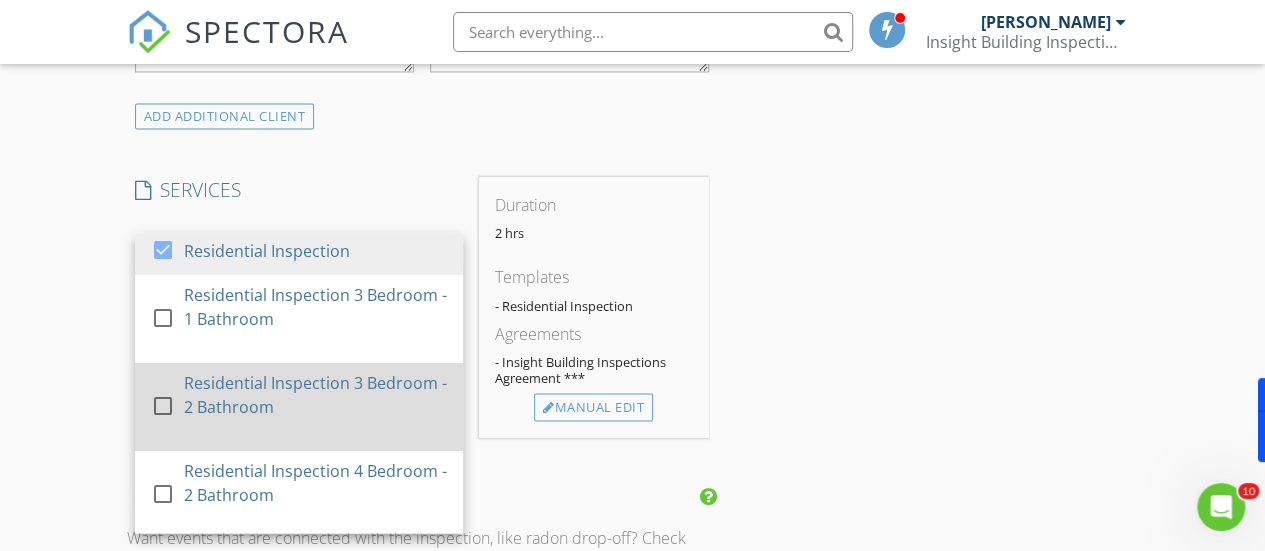 scroll, scrollTop: 0, scrollLeft: 0, axis: both 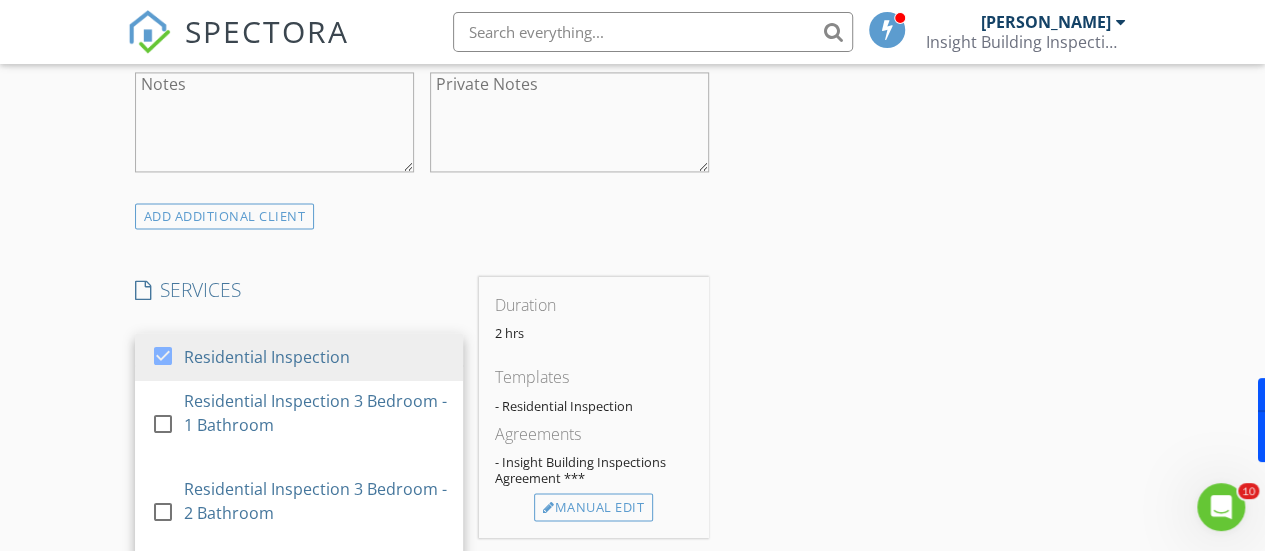 click on "INSPECTOR(S)
check_box_outline_blank   Sam Harrison     check_box   Nick Brownlee   PRIMARY   Nick Brownlee arrow_drop_down   check_box_outline_blank Nick Brownlee specifically requested
Date/Time
10/07/2025 9:00 AM
Location
Address Search       Address 5-165 Highsted Rd   Unit   City Christchurch   State Canterbury Region   Zip 8051   County     Square Meters (m²)   Year Built   Foundation arrow_drop_down     Nick Brownlee     8.7 km     (15 minutes)
client
check_box Enable Client CC email for this inspection   Client Search     check_box_outline_blank Client is a Company/Organization     First Name Peter   Last Name Adolf   Email peterandfaye@gmail.com   CC Email   Phone   Address   City   State   Zip       Notes   Private Notes
ADD ADDITIONAL client
SERVICES
check_box" at bounding box center (633, 253) 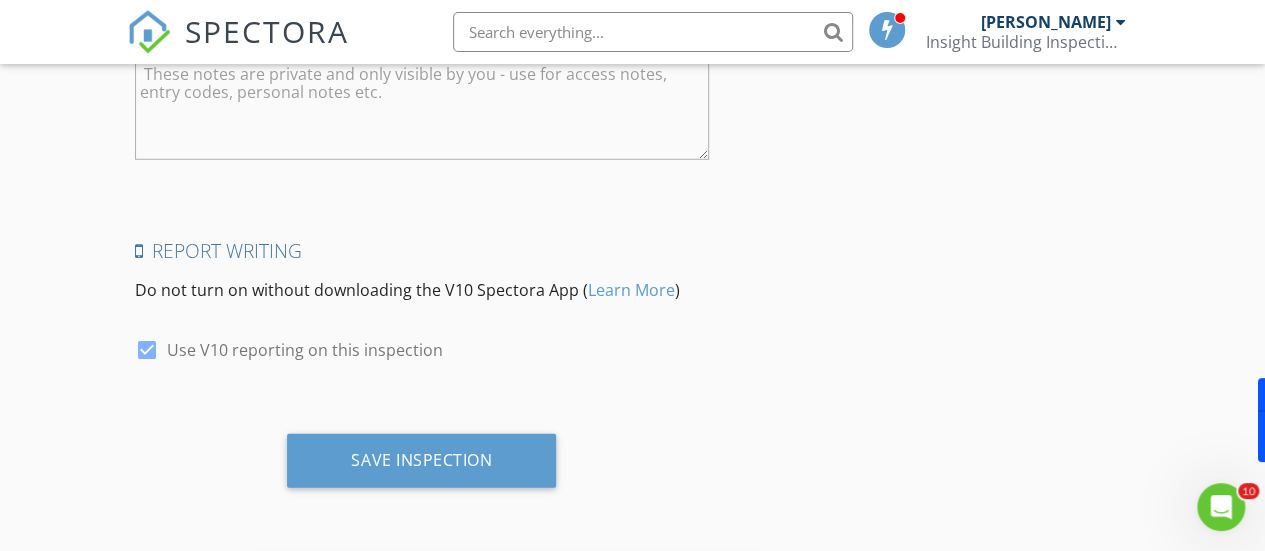 scroll, scrollTop: 2760, scrollLeft: 0, axis: vertical 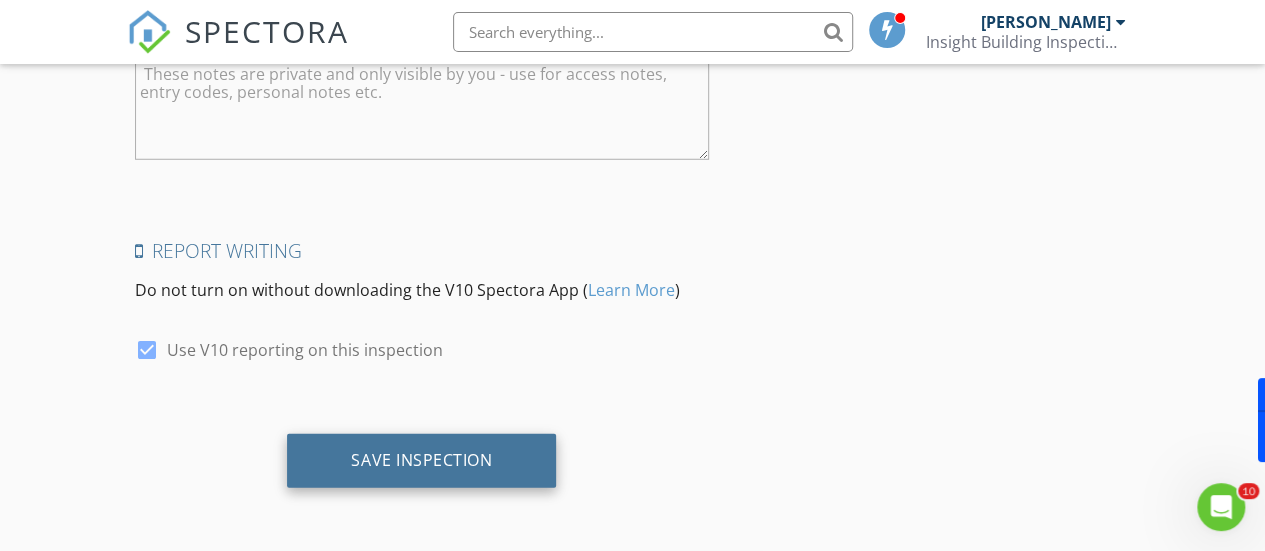 click on "Save Inspection" at bounding box center [421, 460] 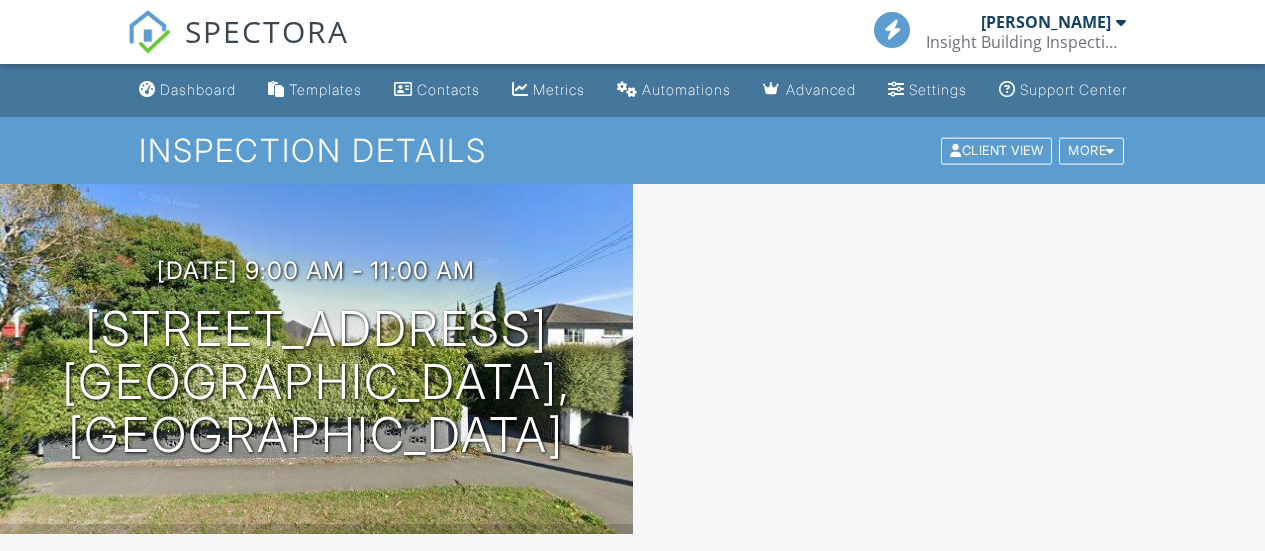 scroll, scrollTop: 0, scrollLeft: 0, axis: both 